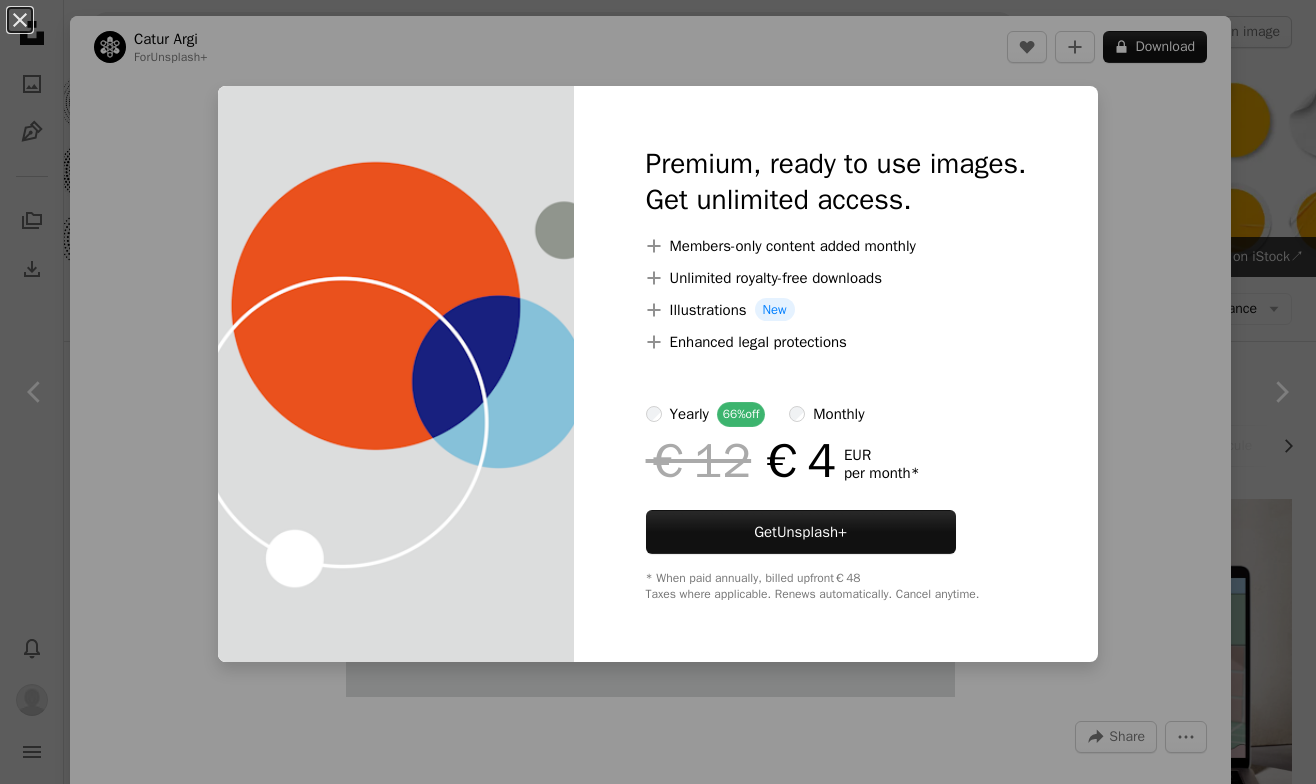 scroll, scrollTop: 1372, scrollLeft: 0, axis: vertical 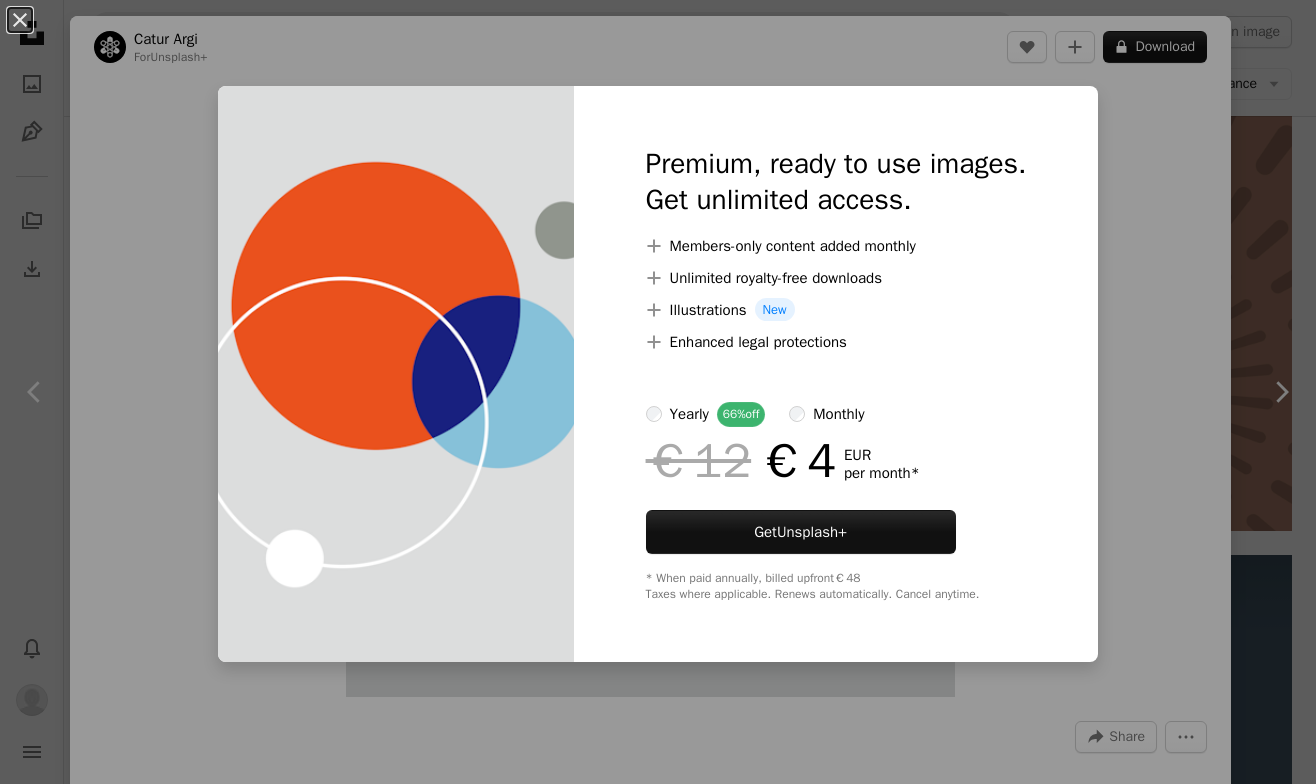 click on "An X shape Premium, ready to use images. Get unlimited access. A plus sign Members-only content added monthly A plus sign Unlimited royalty-free downloads A plus sign Illustrations  New A plus sign Enhanced legal protections yearly 66%  off monthly €12   €4 EUR per month * Get  Unsplash+ * When paid annually, billed upfront  €48 Taxes where applicable. Renews automatically. Cancel anytime." at bounding box center (658, 392) 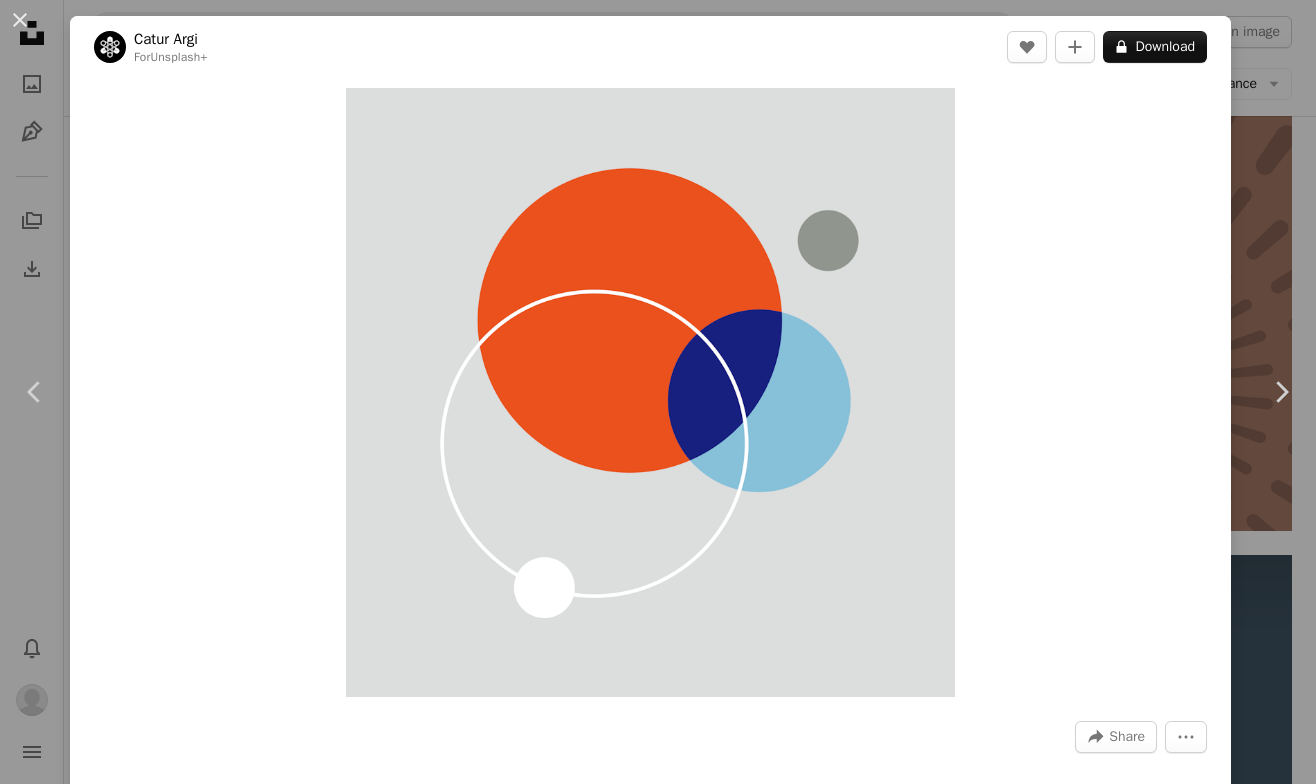 click on "An X shape Chevron left Chevron right Catur Argi For  Unsplash+ A heart A plus sign A lock Download Zoom in A forward-right arrow Share More Actions Calendar outlined Published on  July 10, 2024 Safety Licensed under the  Unsplash+ License wallpaper background vector circle illustrations shape flat design From this series Plus sign for Unsplash+ Plus sign for Unsplash+ Related images Plus sign for Unsplash+ A heart A plus sign Ayush Kumar For  Unsplash+ A lock Download Plus sign for Unsplash+ A heart A plus sign Emilie Bardet For  Unsplash+ A lock Download Plus sign for Unsplash+ A heart A plus sign Chloé For  Unsplash+ A lock Download Plus sign for Unsplash+ A heart A plus sign Frank Mouland For  Unsplash+ A lock Download Plus sign for Unsplash+ A heart A plus sign Getillustrations For  Unsplash+ A lock Download Plus sign for Unsplash+ A heart A plus sign Getillustrations For  Unsplash+ A lock Download Plus sign for Unsplash+ A heart A plus sign Evelina Mitev For  Unsplash+ A lock Download A heart For  For" at bounding box center [658, 392] 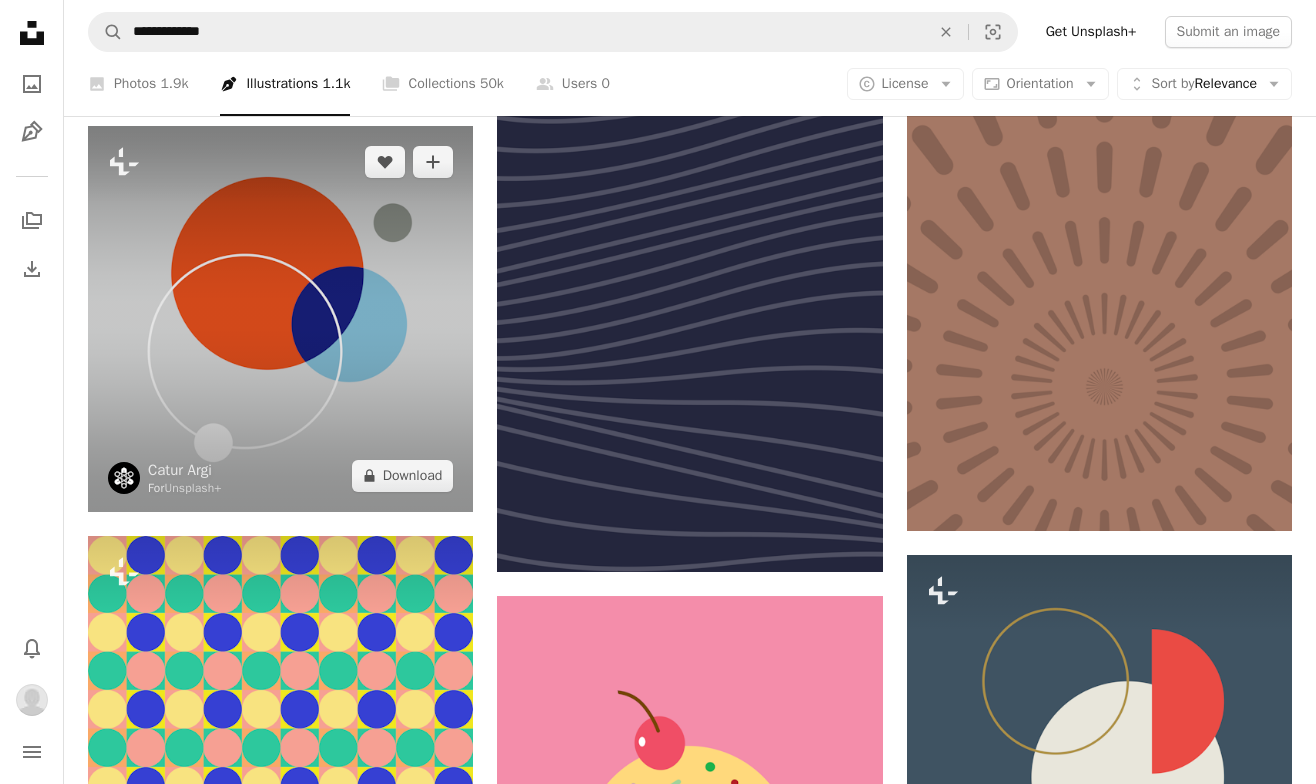 click at bounding box center [280, 318] 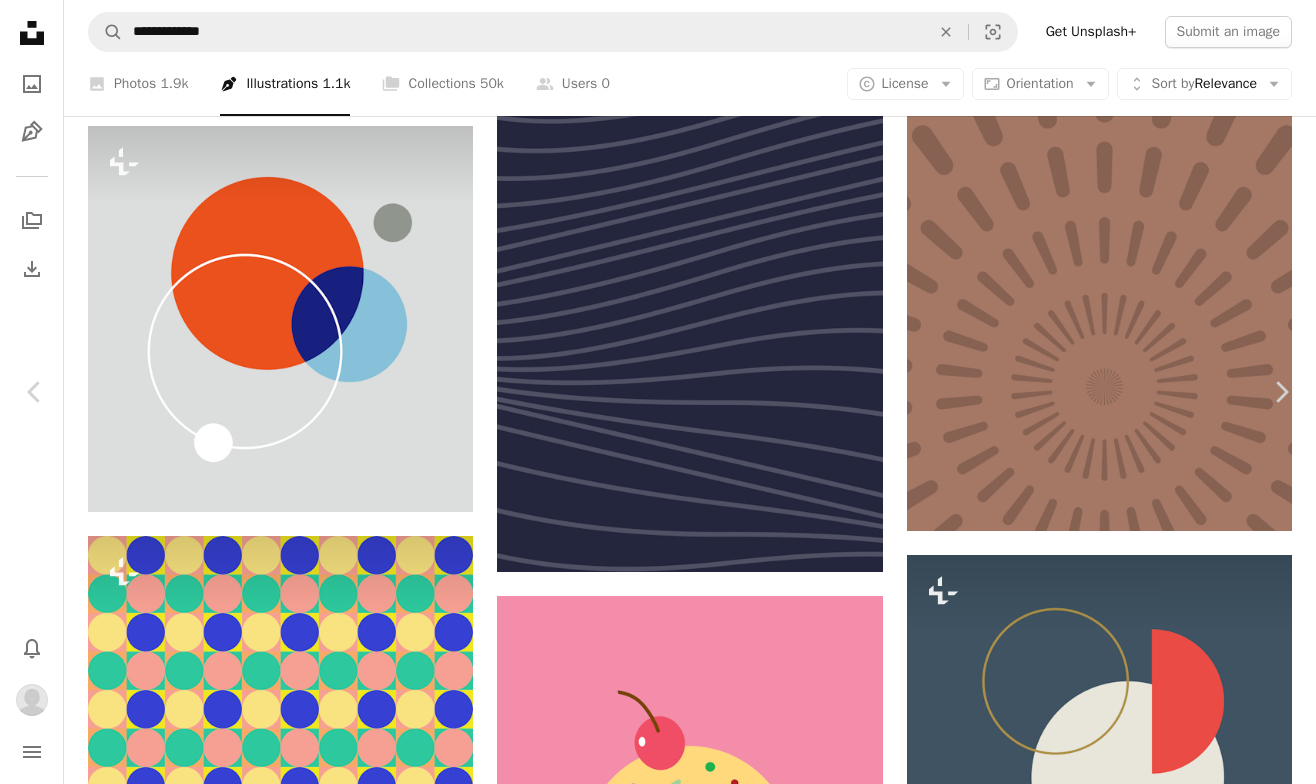 scroll, scrollTop: 5998, scrollLeft: 0, axis: vertical 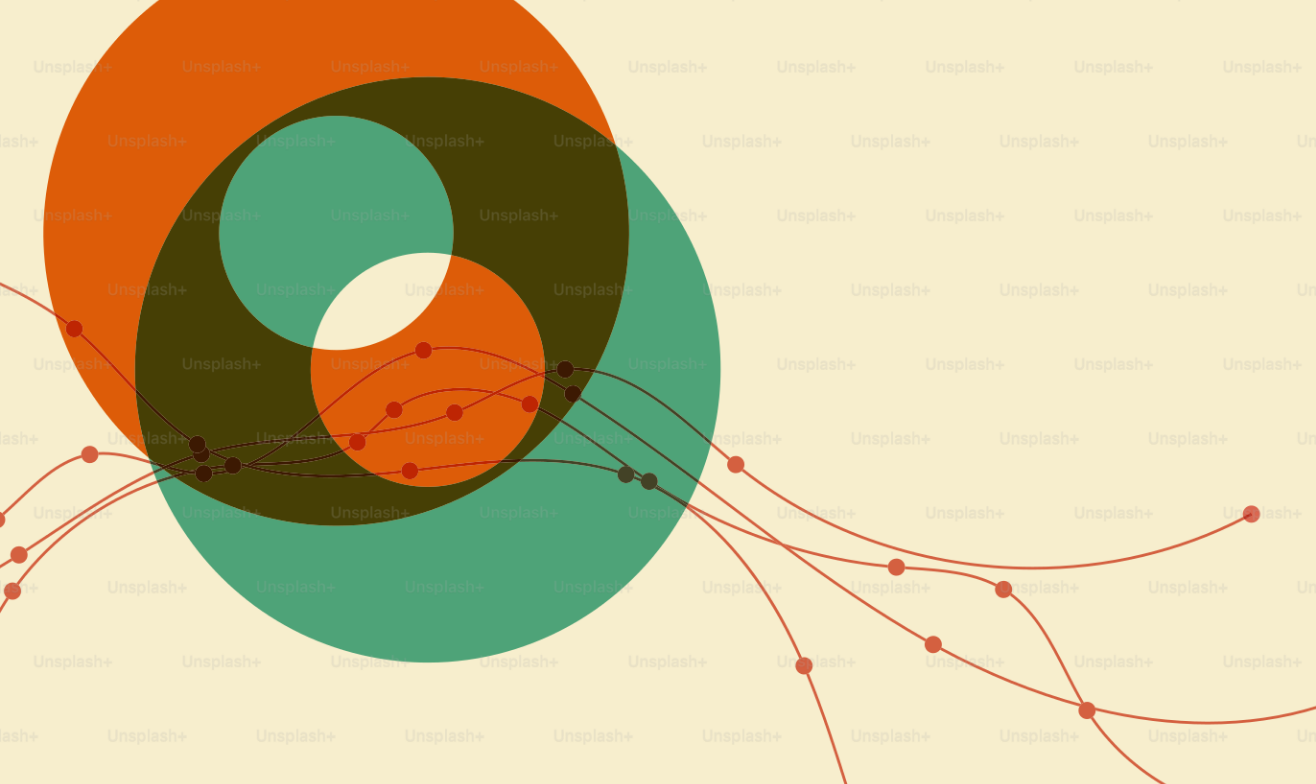 click at bounding box center (658, 391) 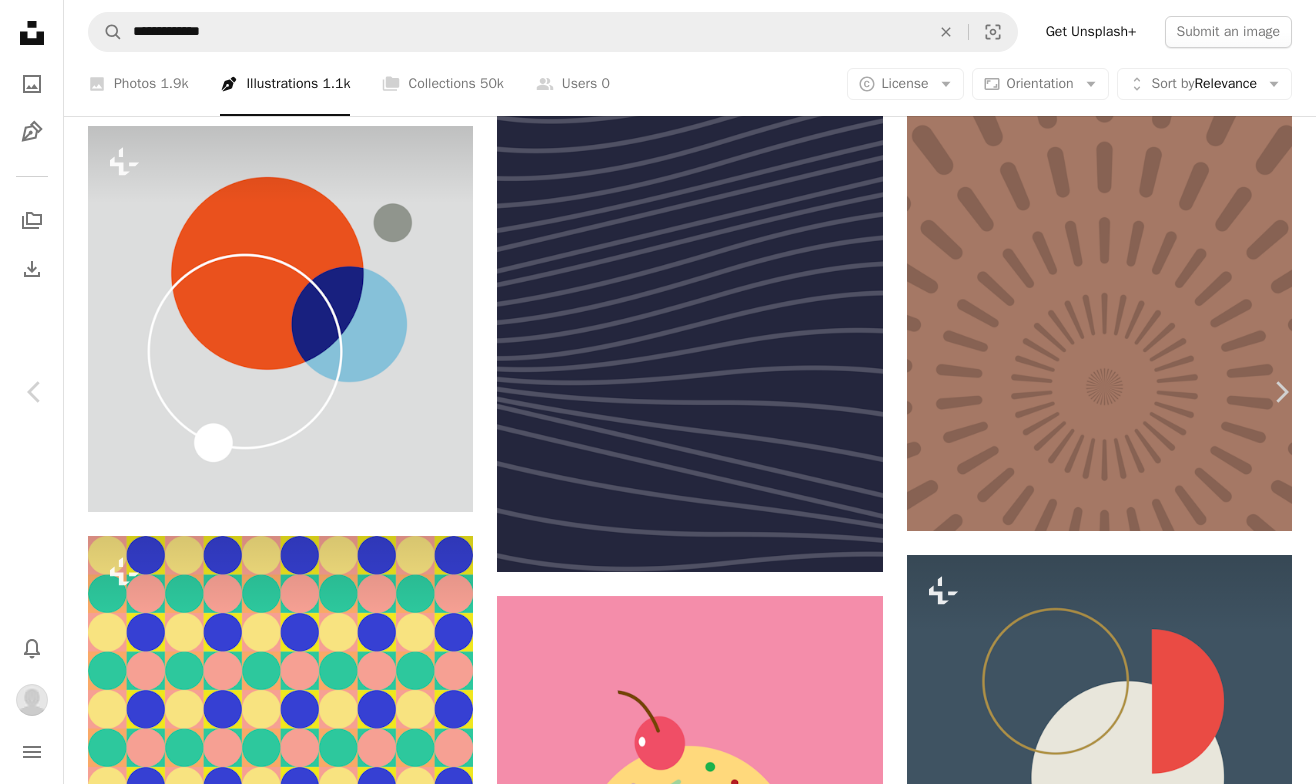 click on "An X shape" at bounding box center [20, 20] 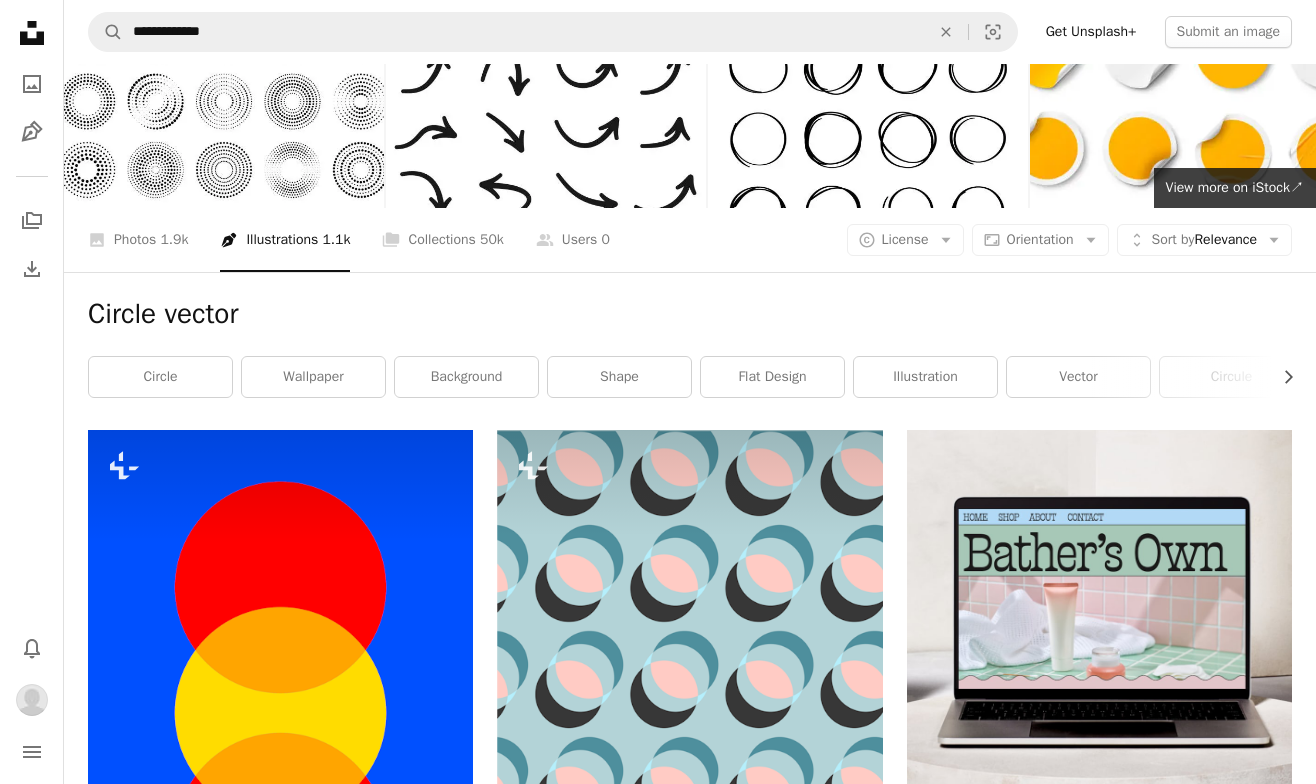 scroll, scrollTop: 0, scrollLeft: 0, axis: both 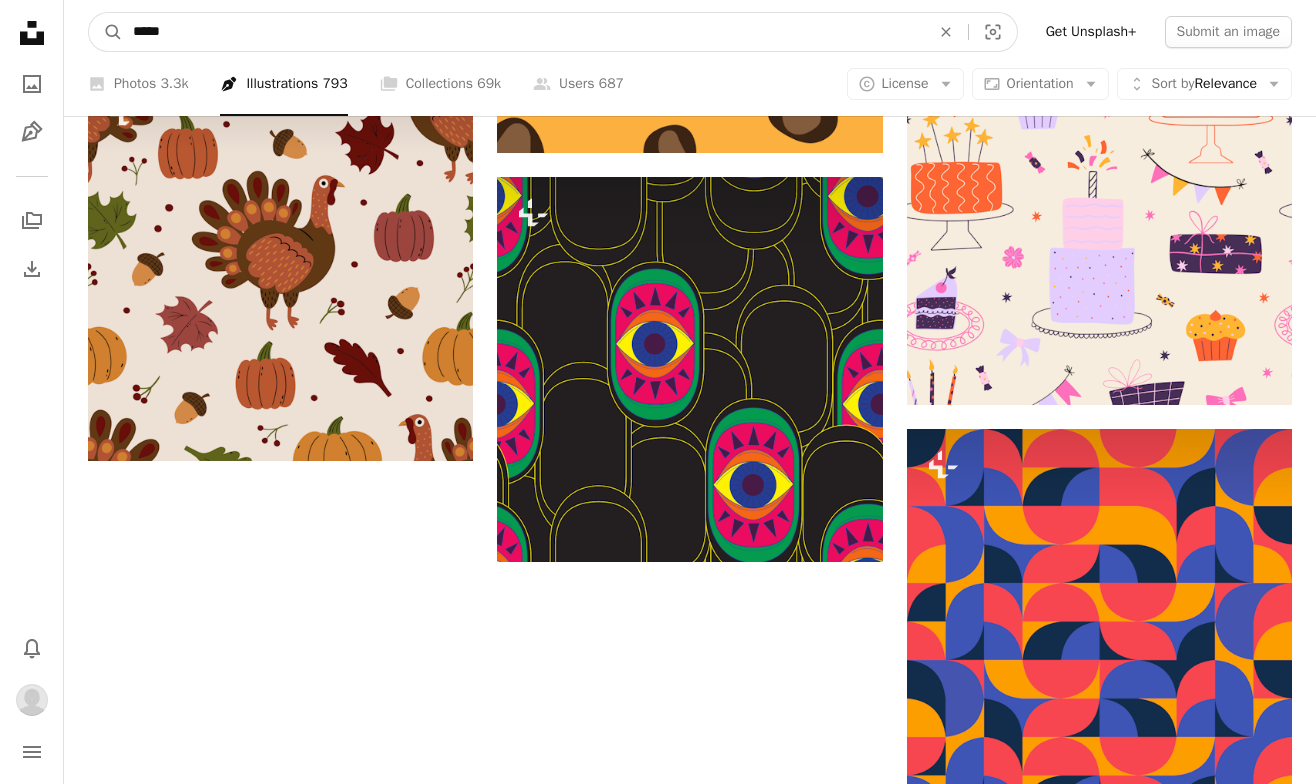 drag, startPoint x: 166, startPoint y: 36, endPoint x: -14, endPoint y: 4, distance: 182.82231 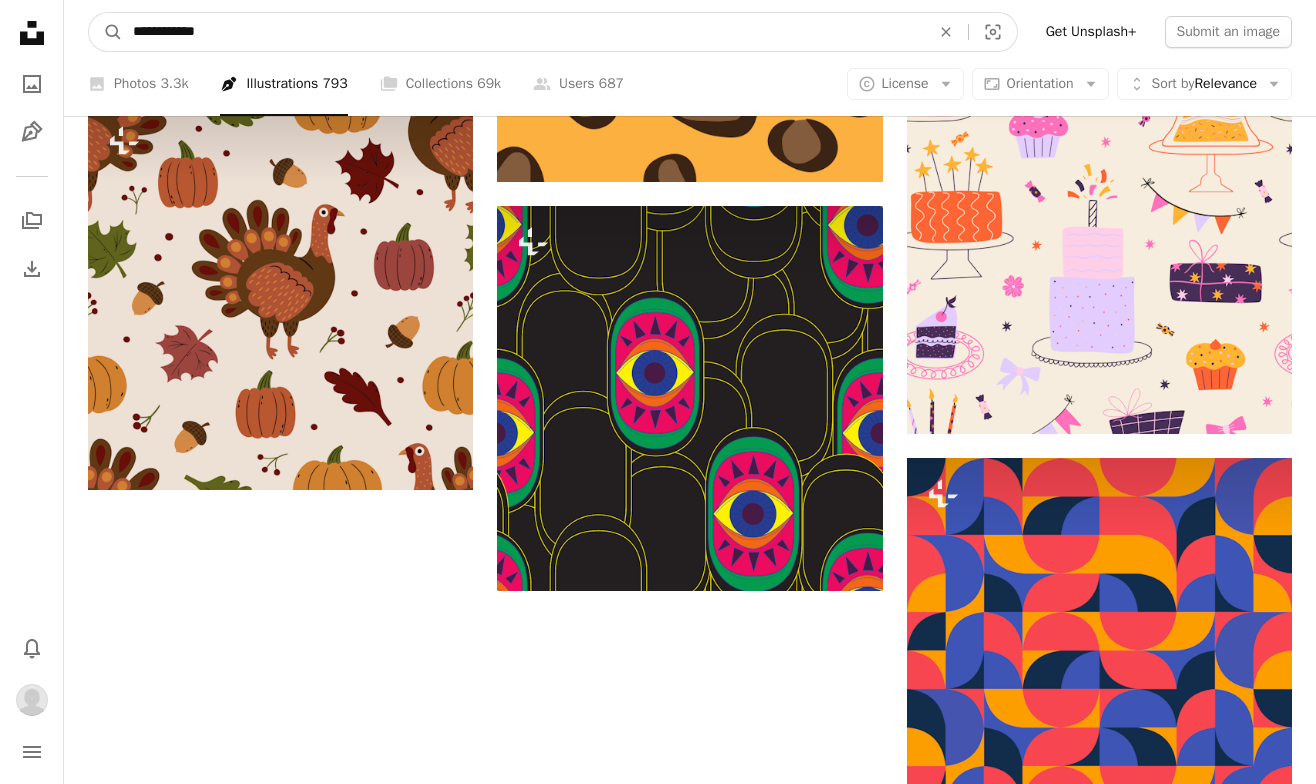 type on "**********" 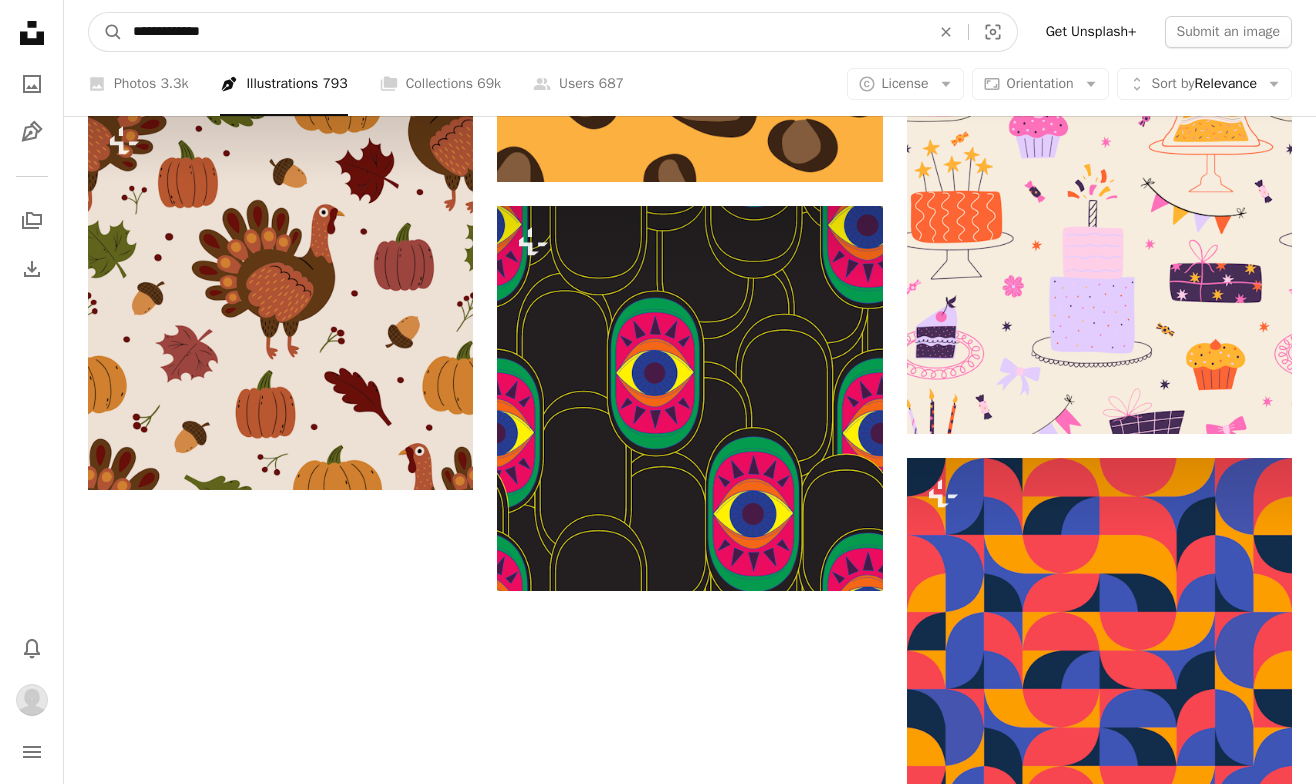 click on "A magnifying glass" at bounding box center [106, 32] 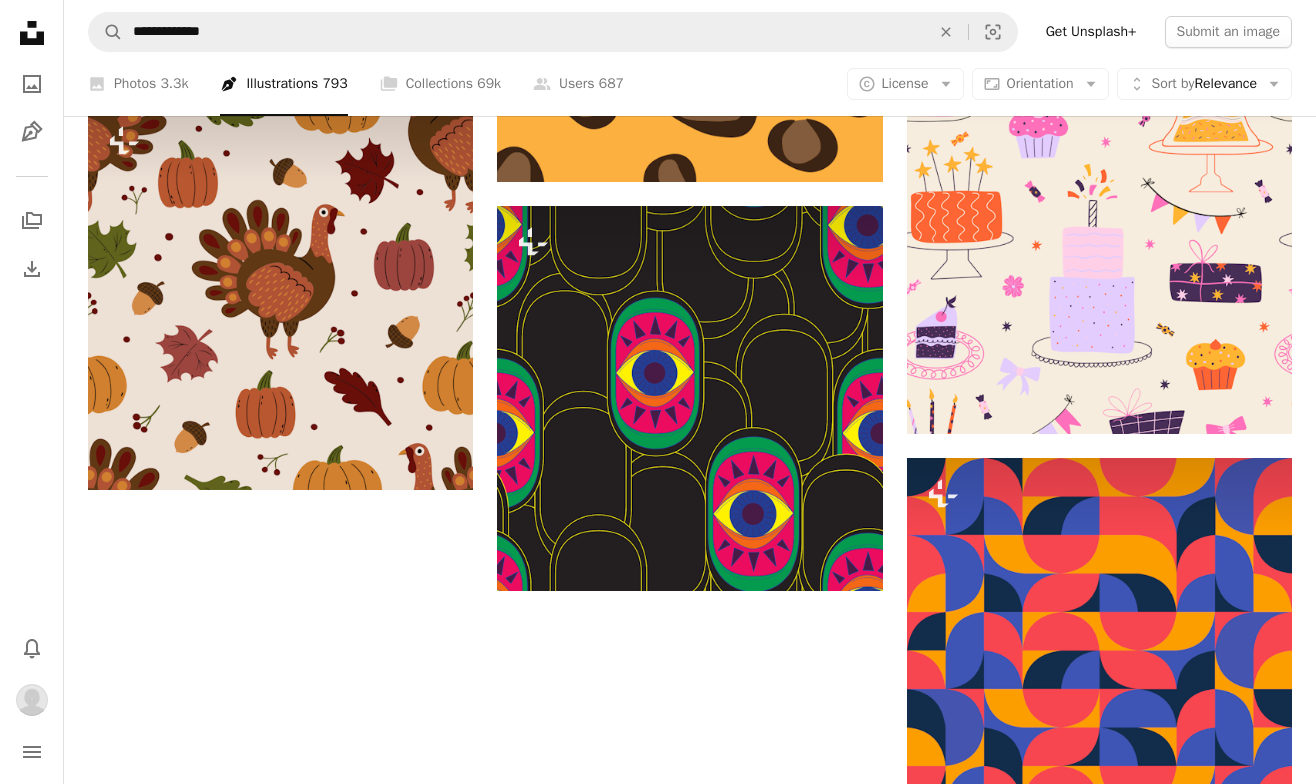 scroll, scrollTop: 0, scrollLeft: 0, axis: both 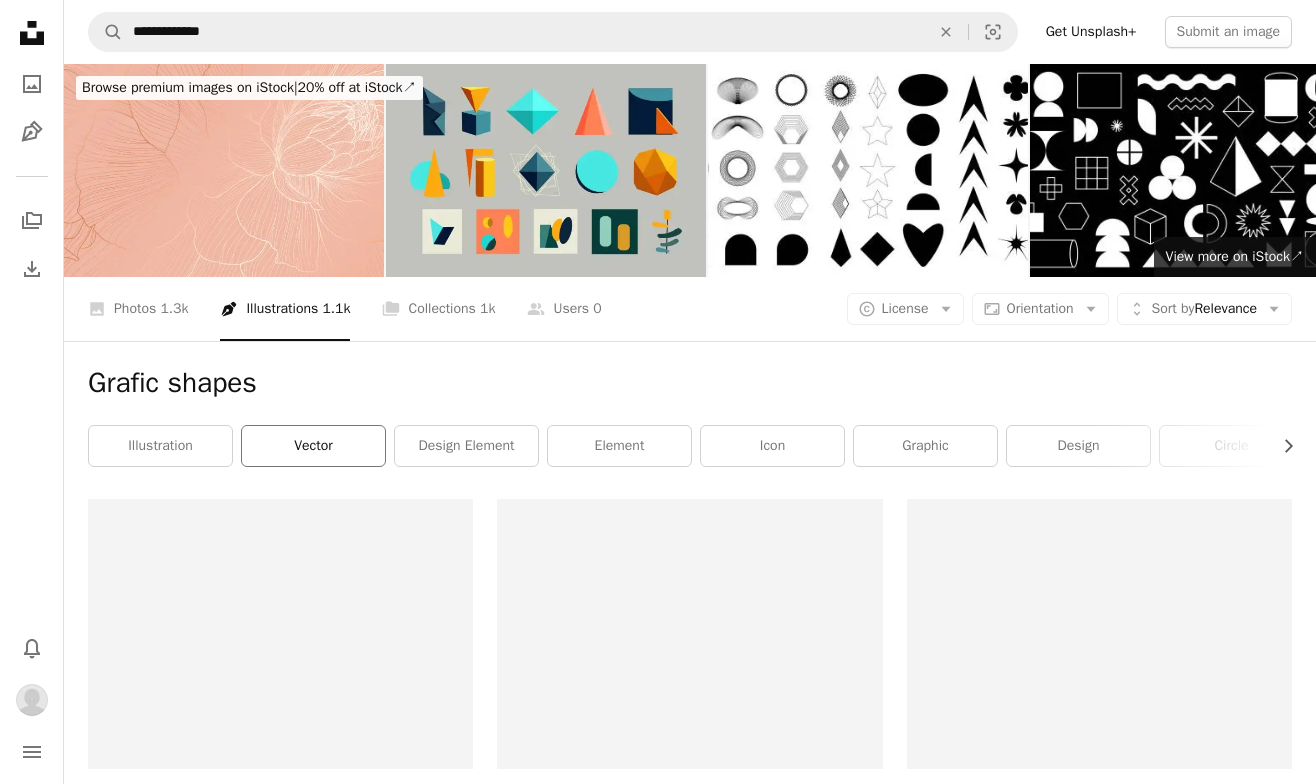 click on "vector" at bounding box center [313, 446] 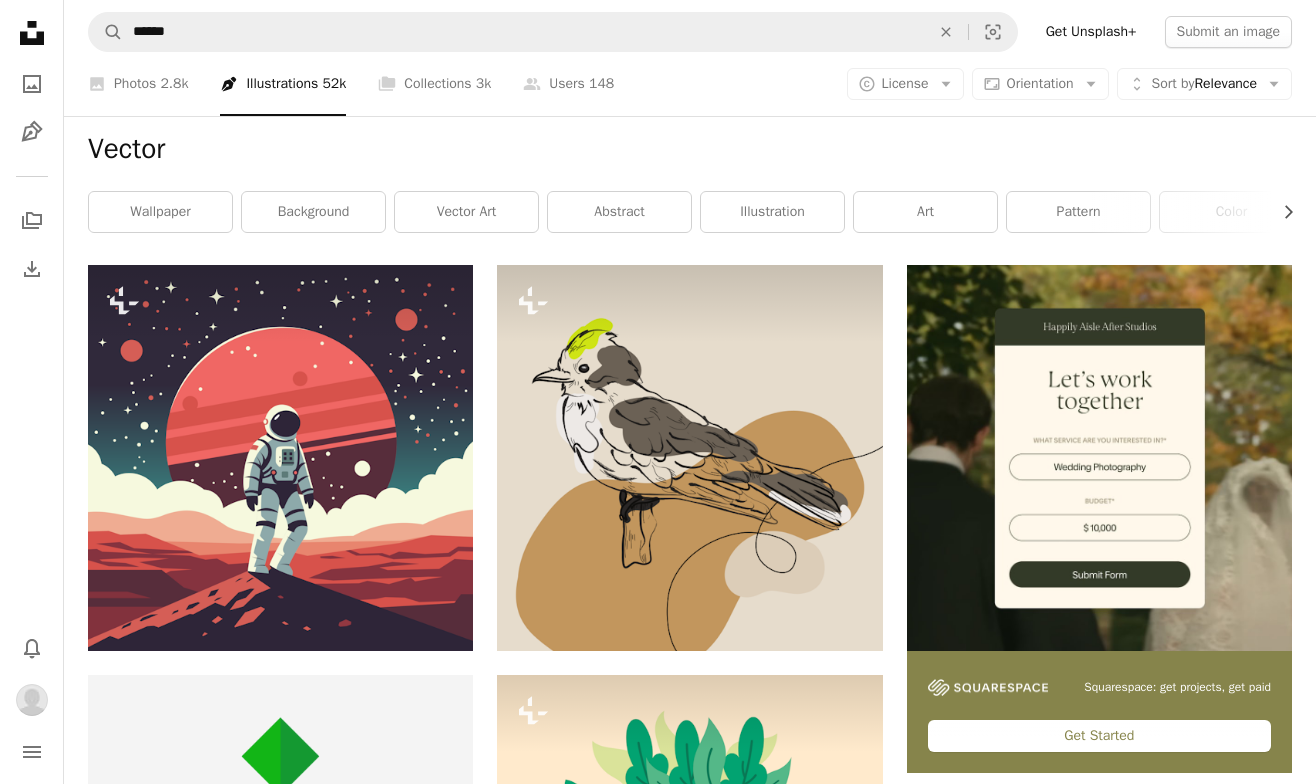 scroll, scrollTop: 232, scrollLeft: 0, axis: vertical 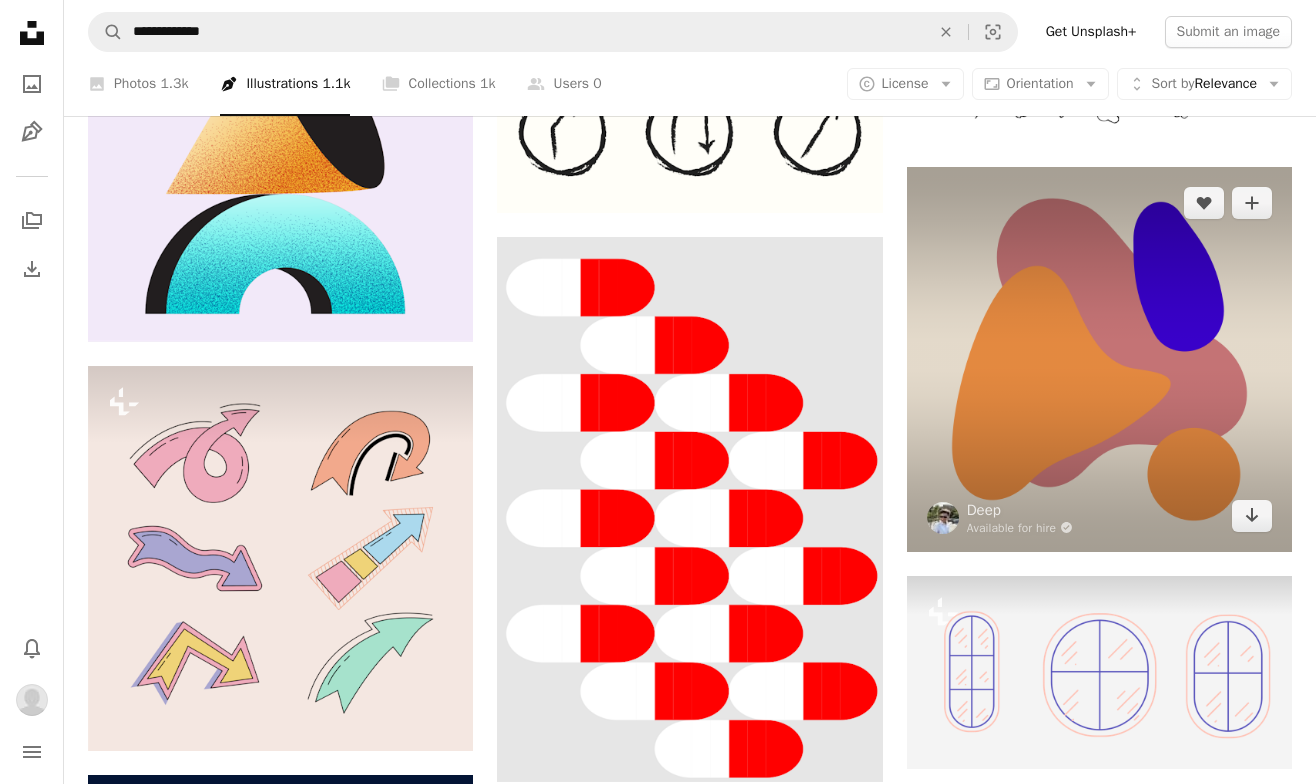click at bounding box center (1099, 359) 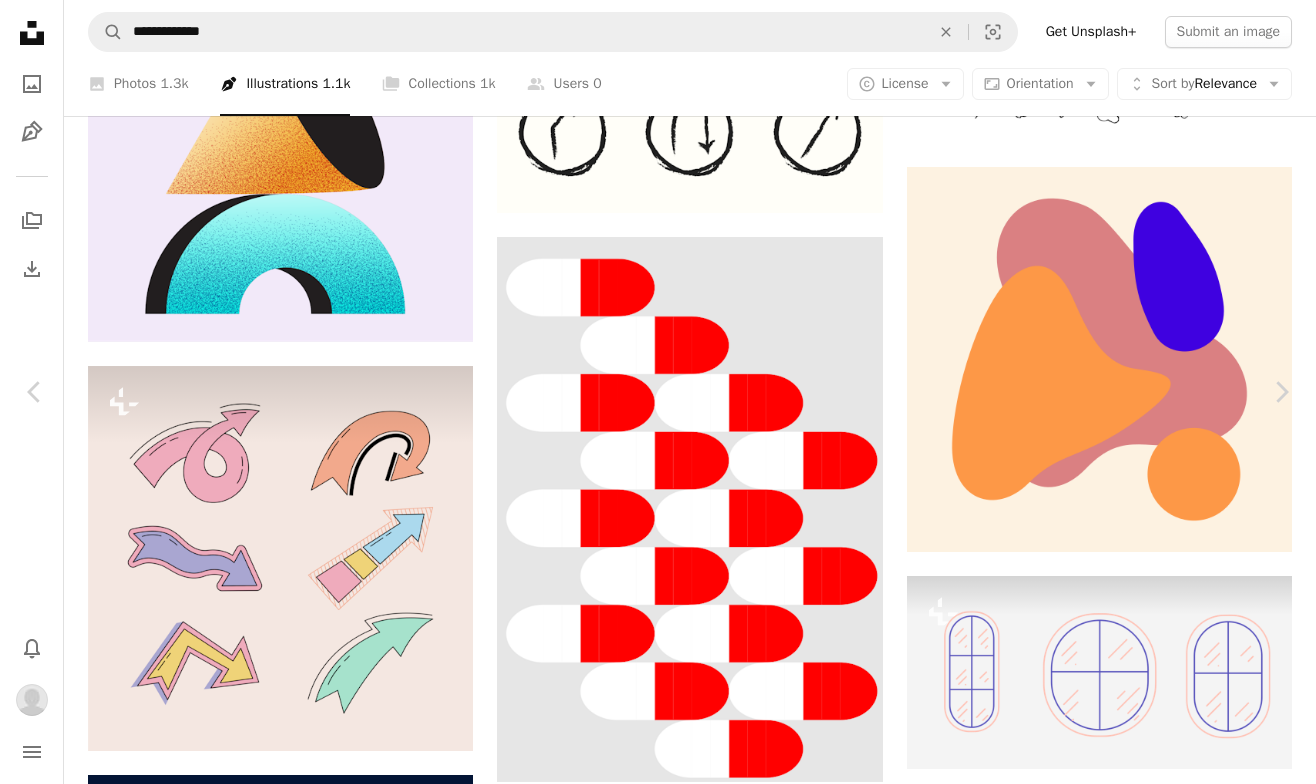 scroll, scrollTop: 0, scrollLeft: 0, axis: both 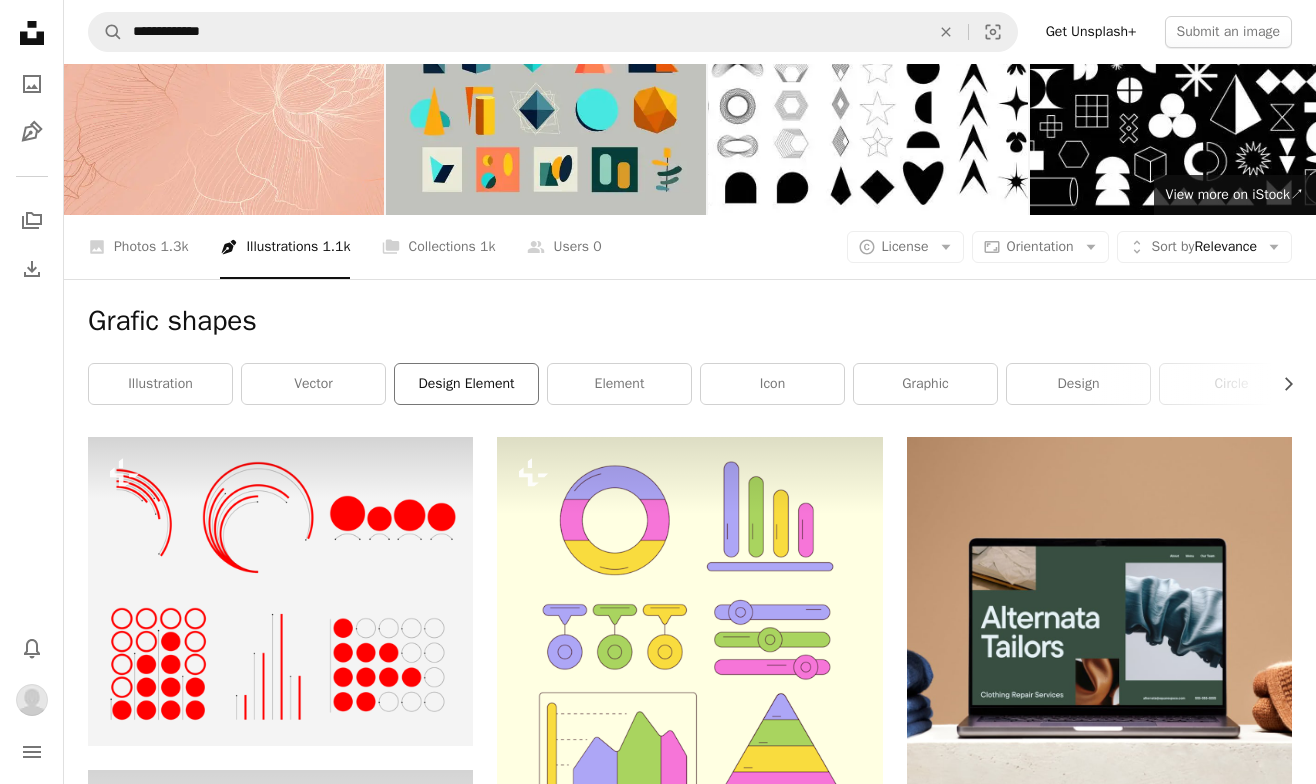 click on "design element" at bounding box center (466, 384) 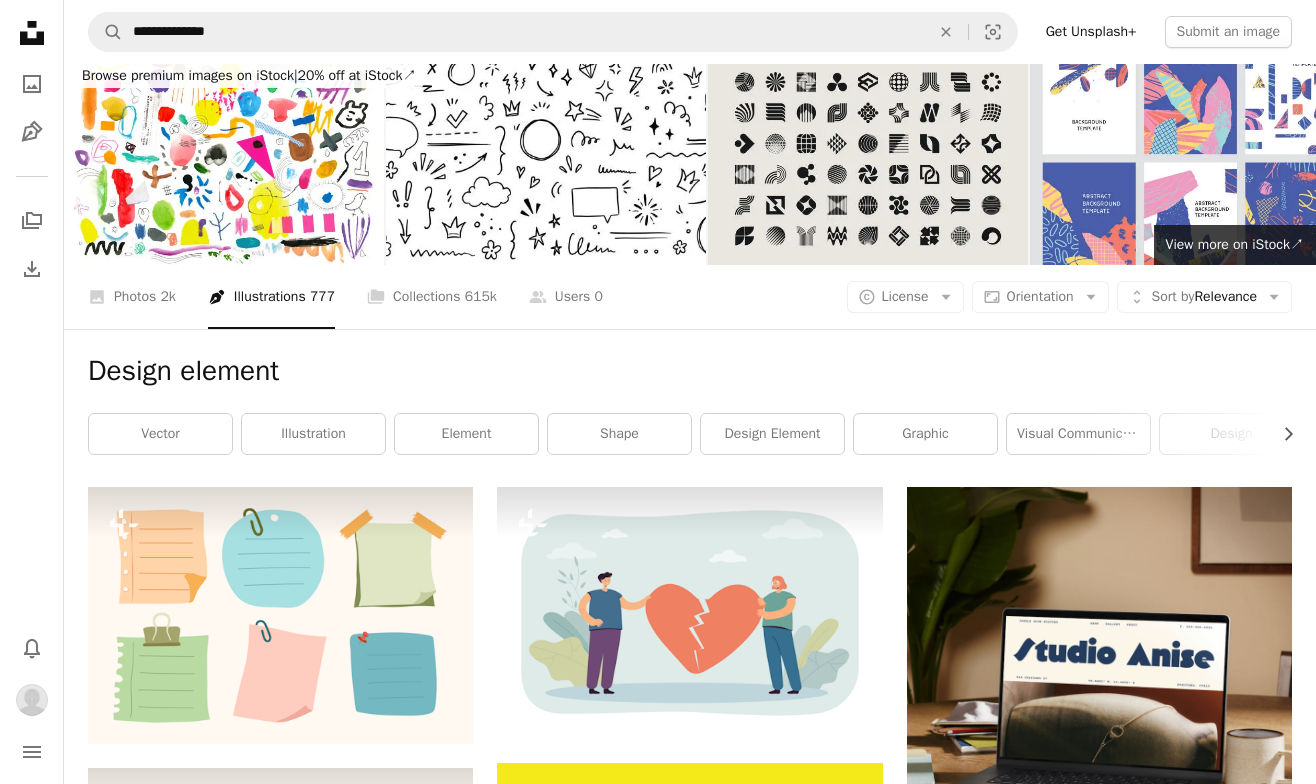 scroll, scrollTop: 0, scrollLeft: 0, axis: both 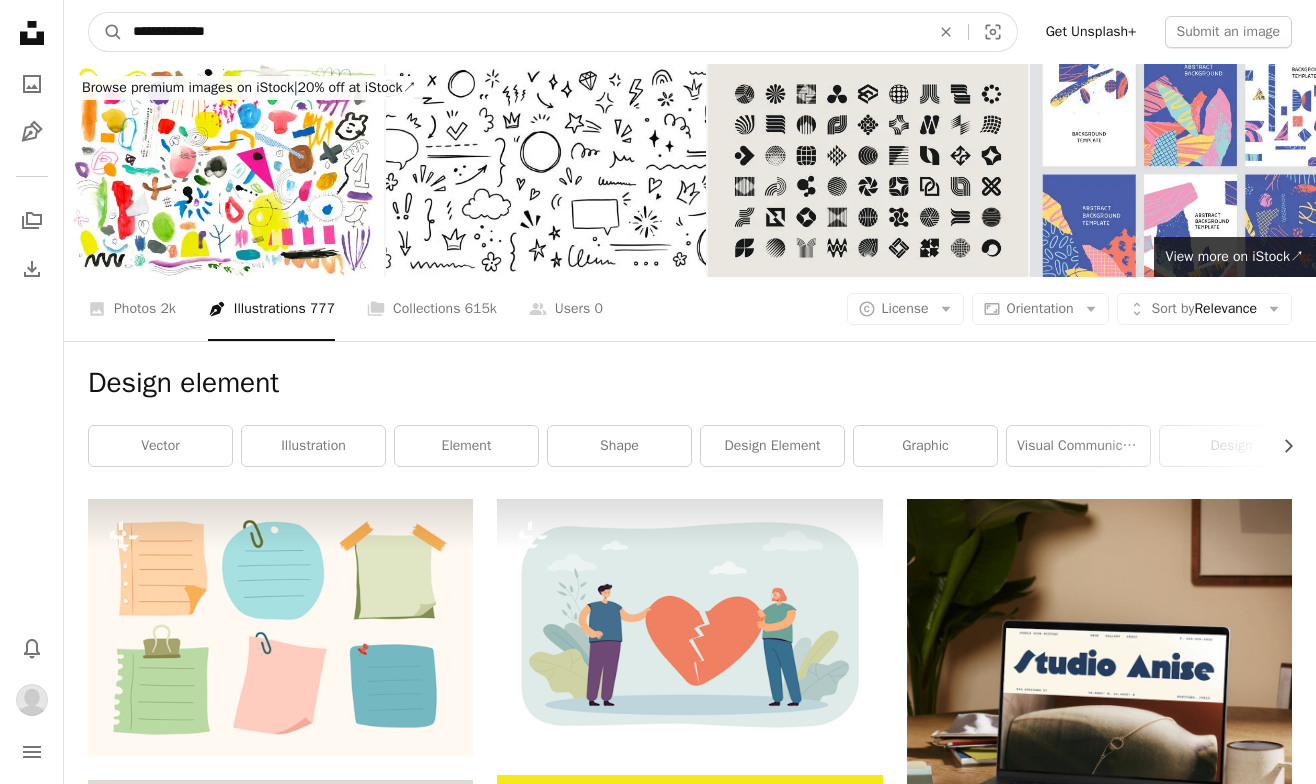 click on "**********" at bounding box center [523, 32] 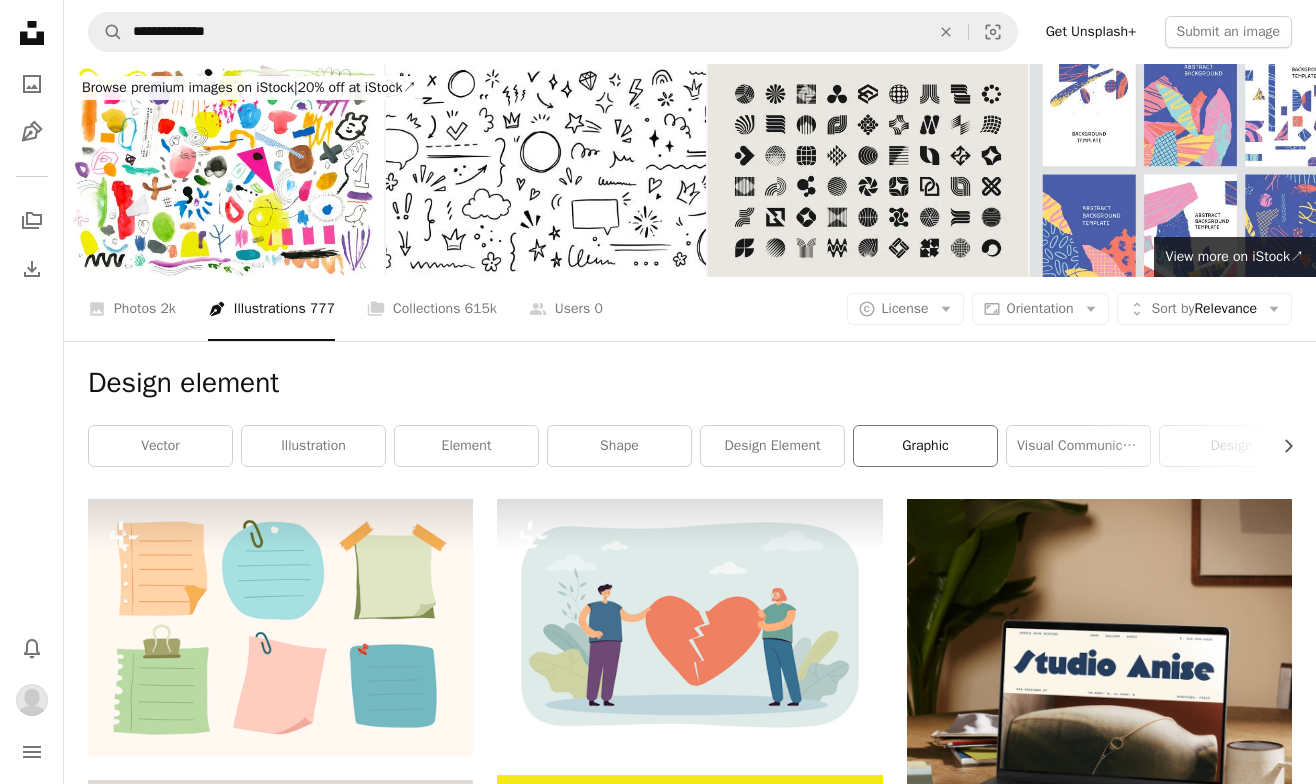 click on "graphic" at bounding box center [925, 446] 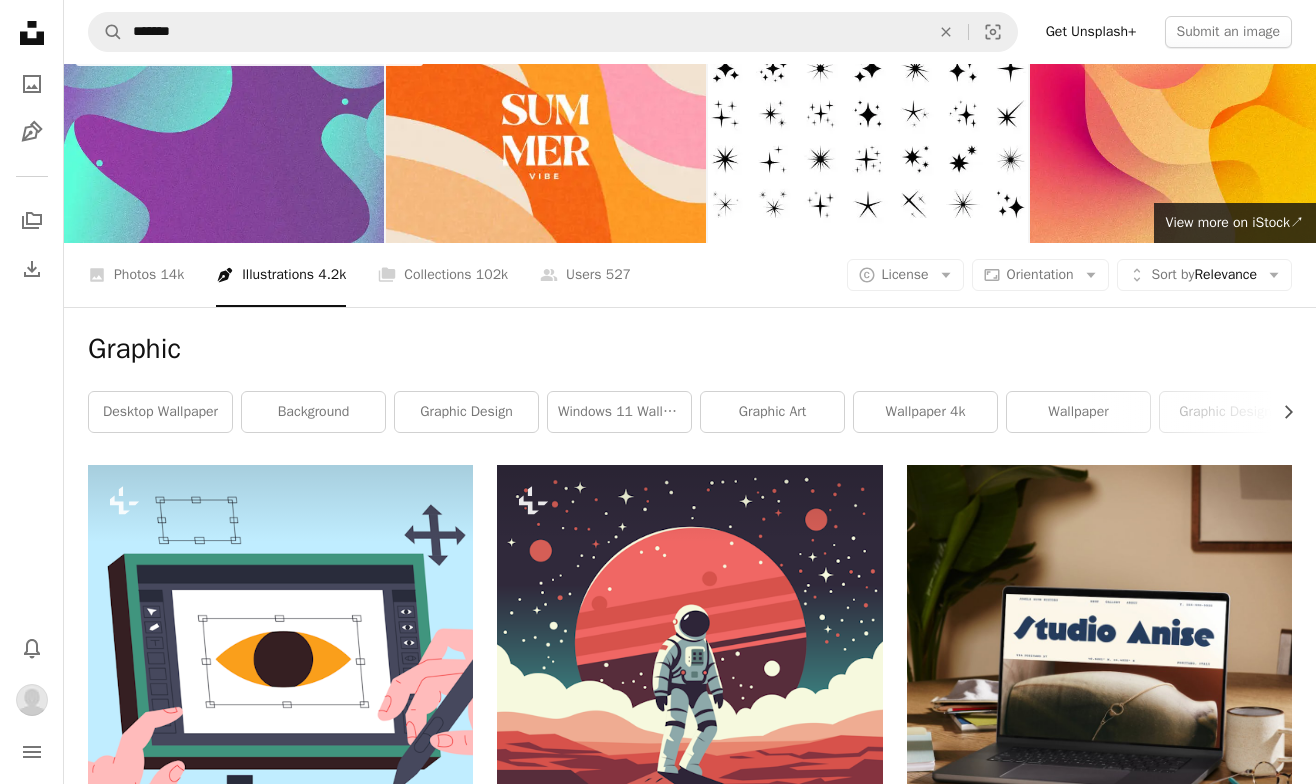 scroll, scrollTop: 0, scrollLeft: 0, axis: both 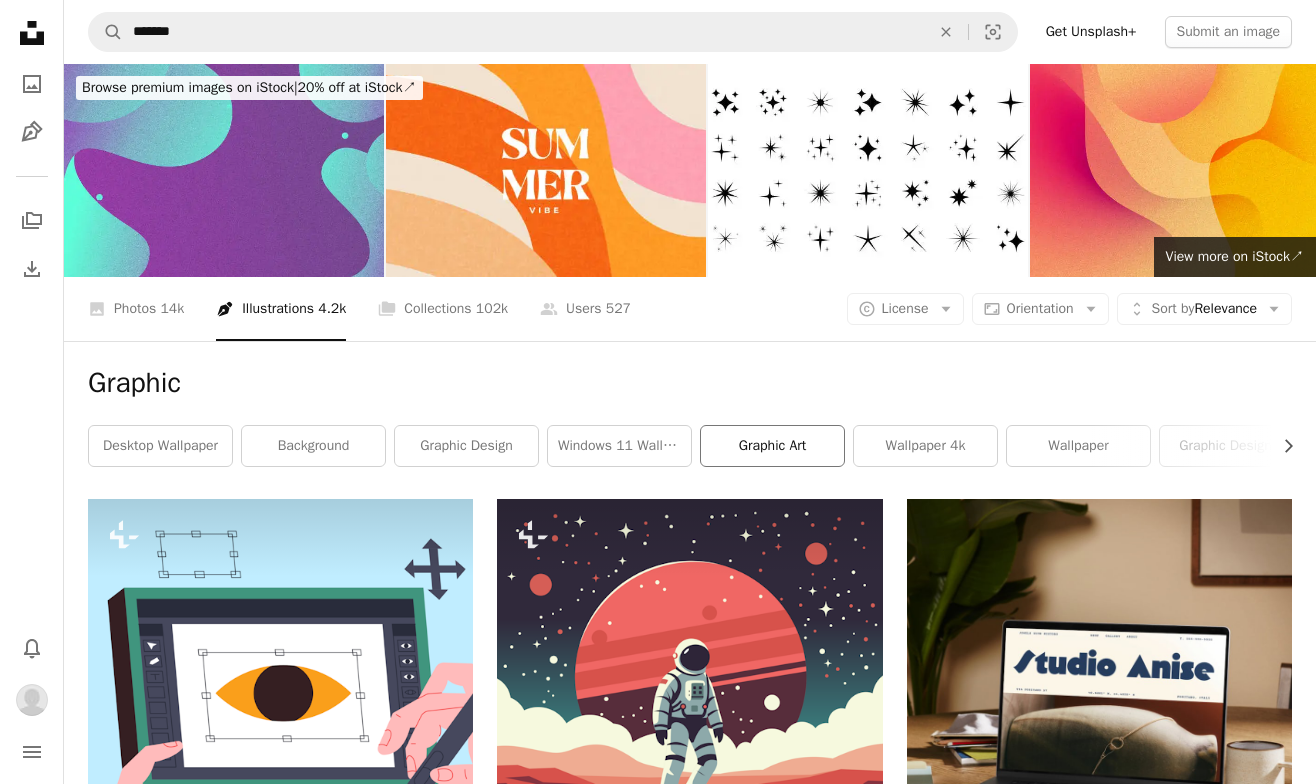 click on "graphic art" at bounding box center (772, 446) 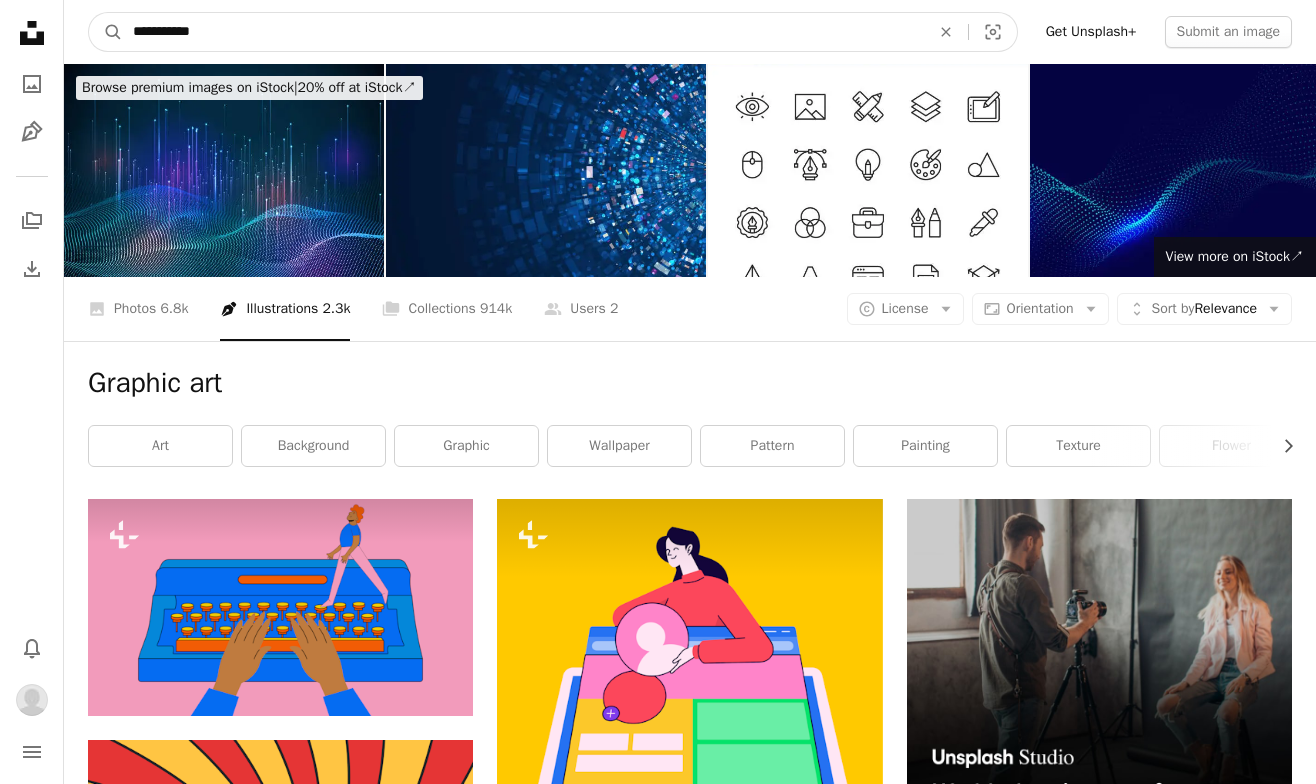 drag, startPoint x: 345, startPoint y: 20, endPoint x: 36, endPoint y: 21, distance: 309.00162 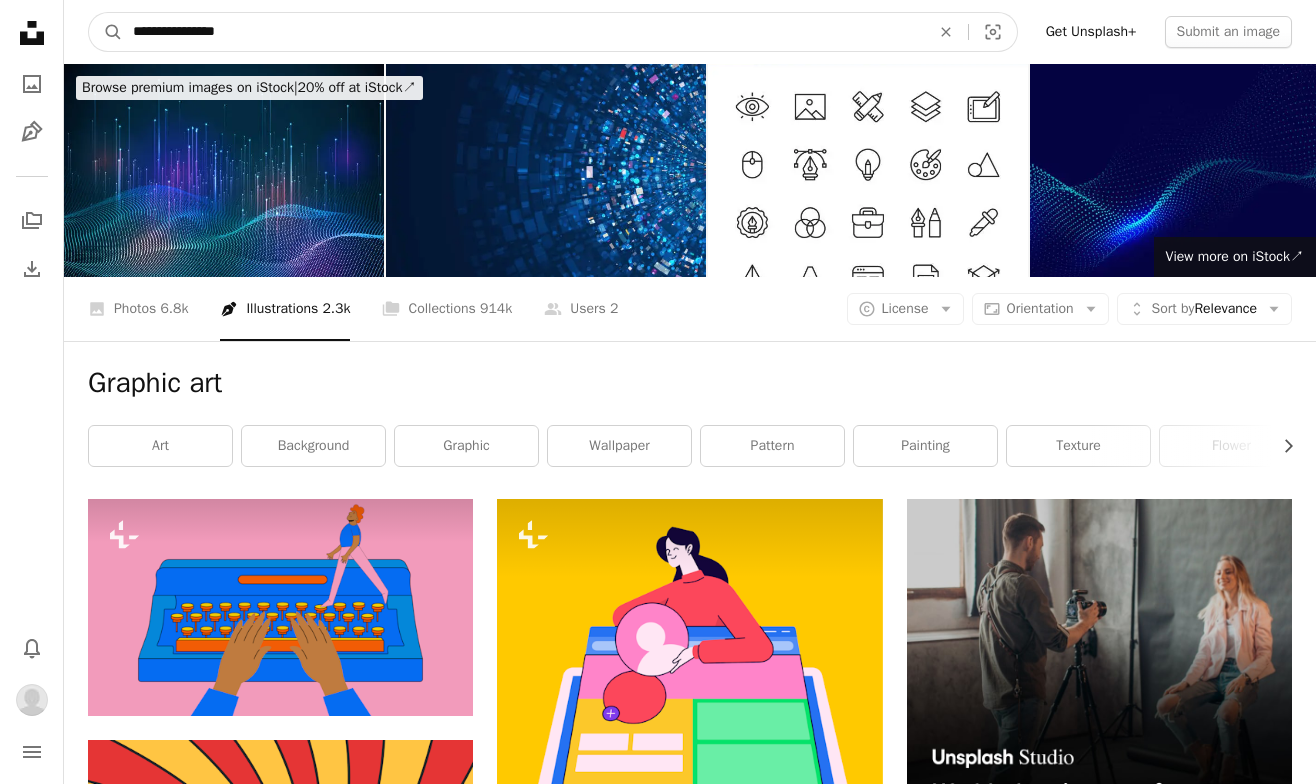 type on "**********" 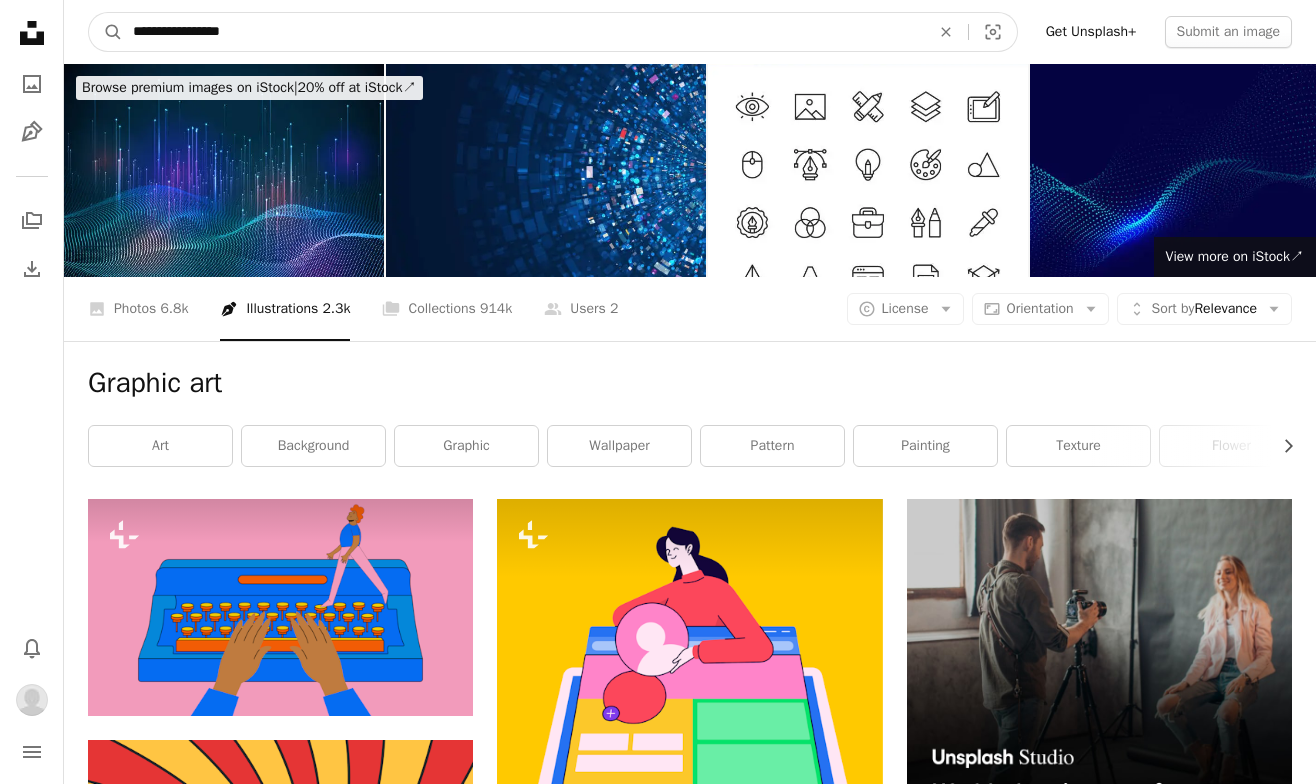 click on "A magnifying glass" at bounding box center [106, 32] 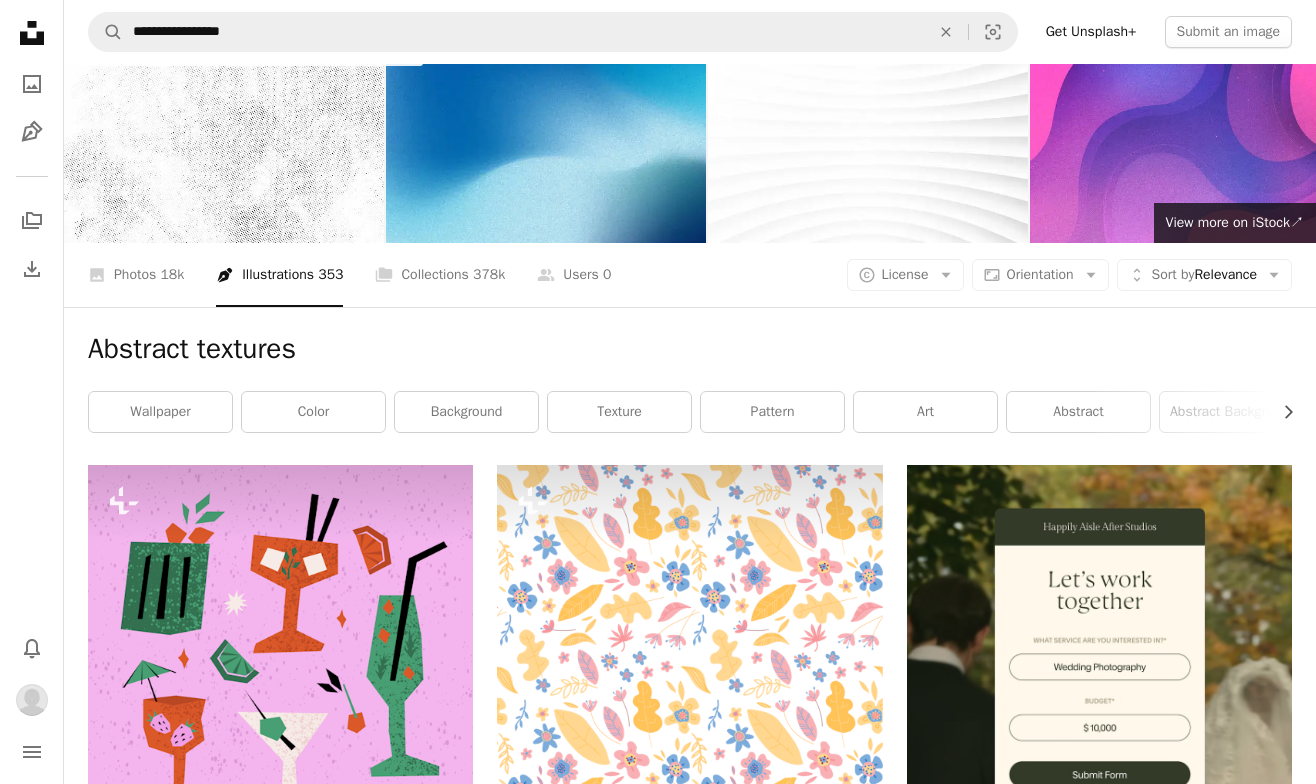 scroll, scrollTop: 0, scrollLeft: 0, axis: both 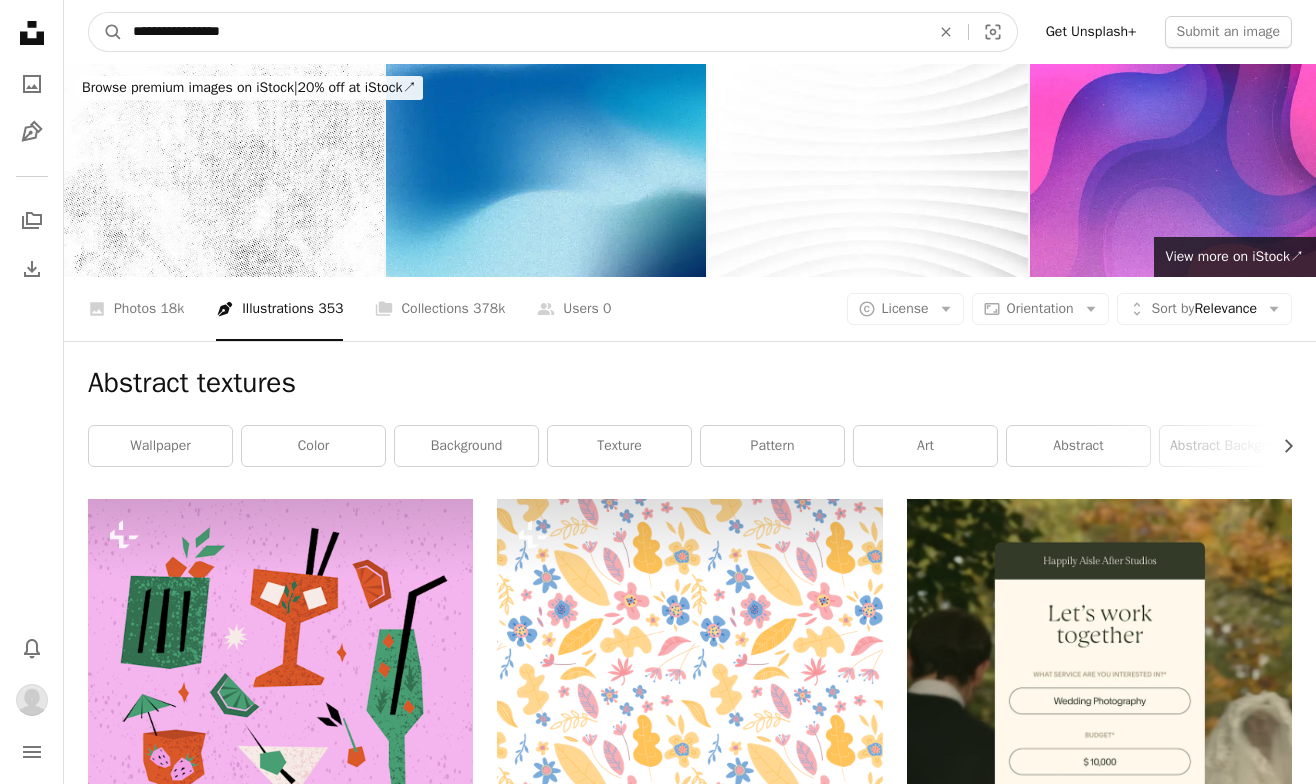 drag, startPoint x: 291, startPoint y: 29, endPoint x: 29, endPoint y: 20, distance: 262.15454 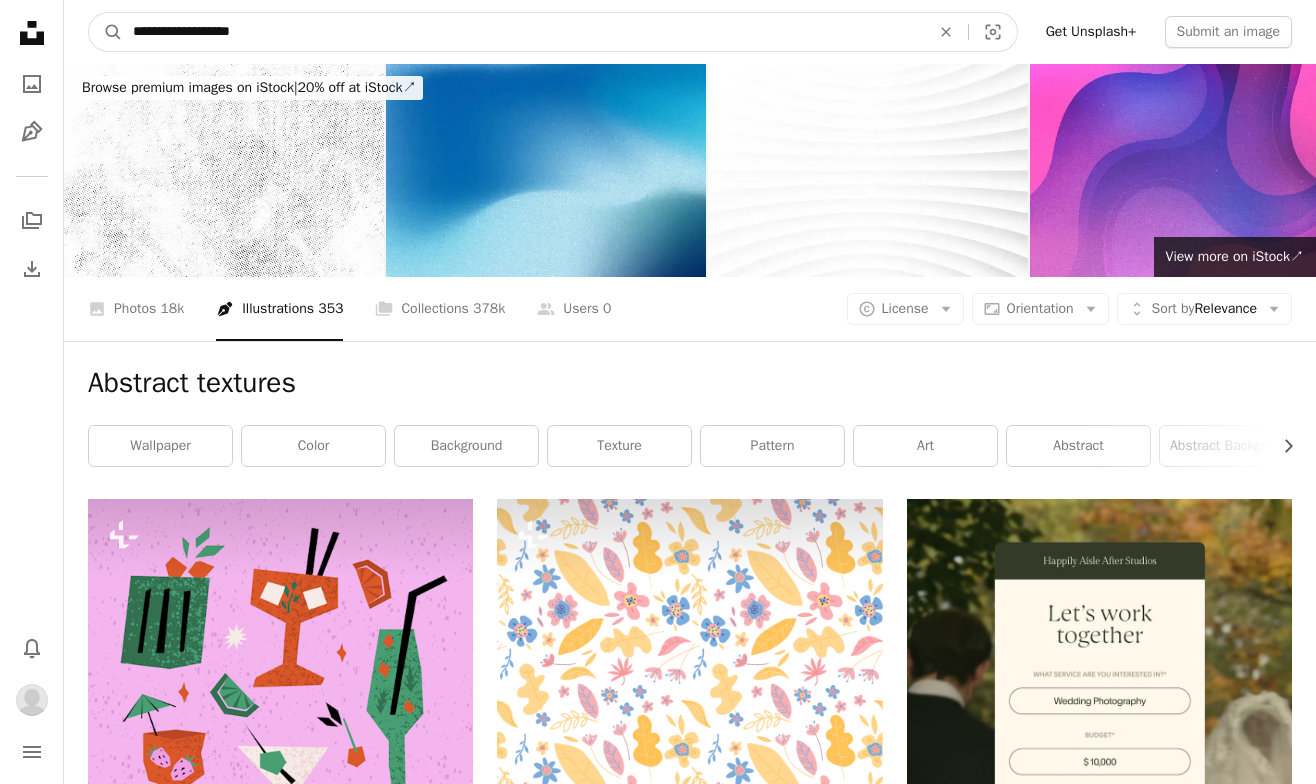 click on "A magnifying glass" at bounding box center [106, 32] 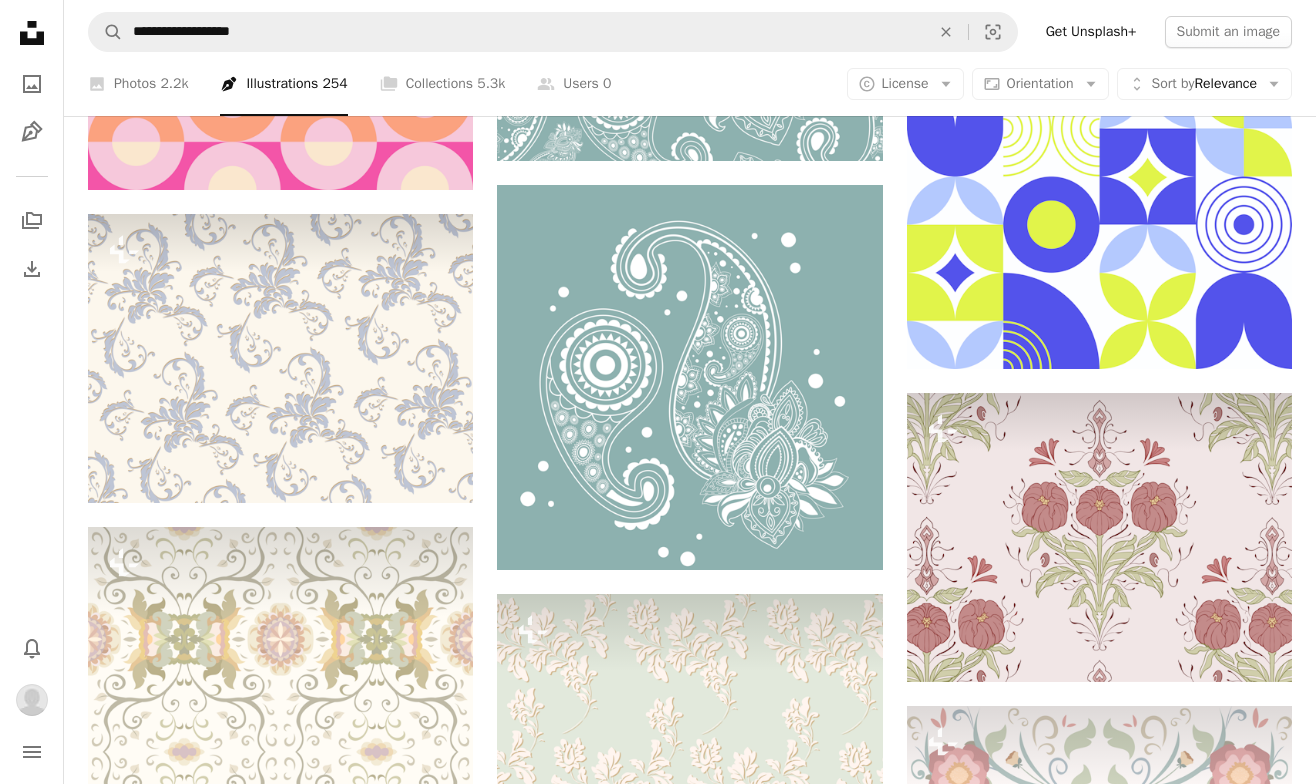 scroll, scrollTop: 1445, scrollLeft: 0, axis: vertical 